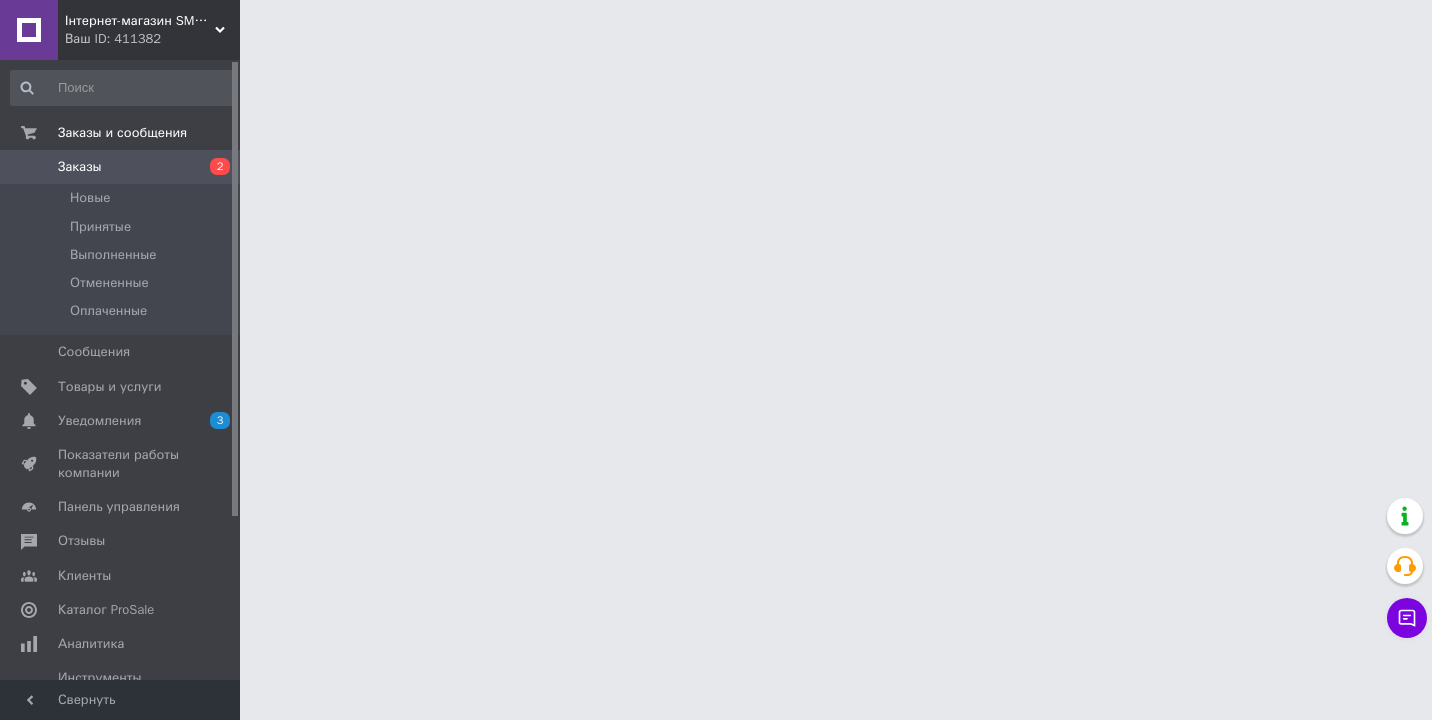 scroll, scrollTop: 0, scrollLeft: 0, axis: both 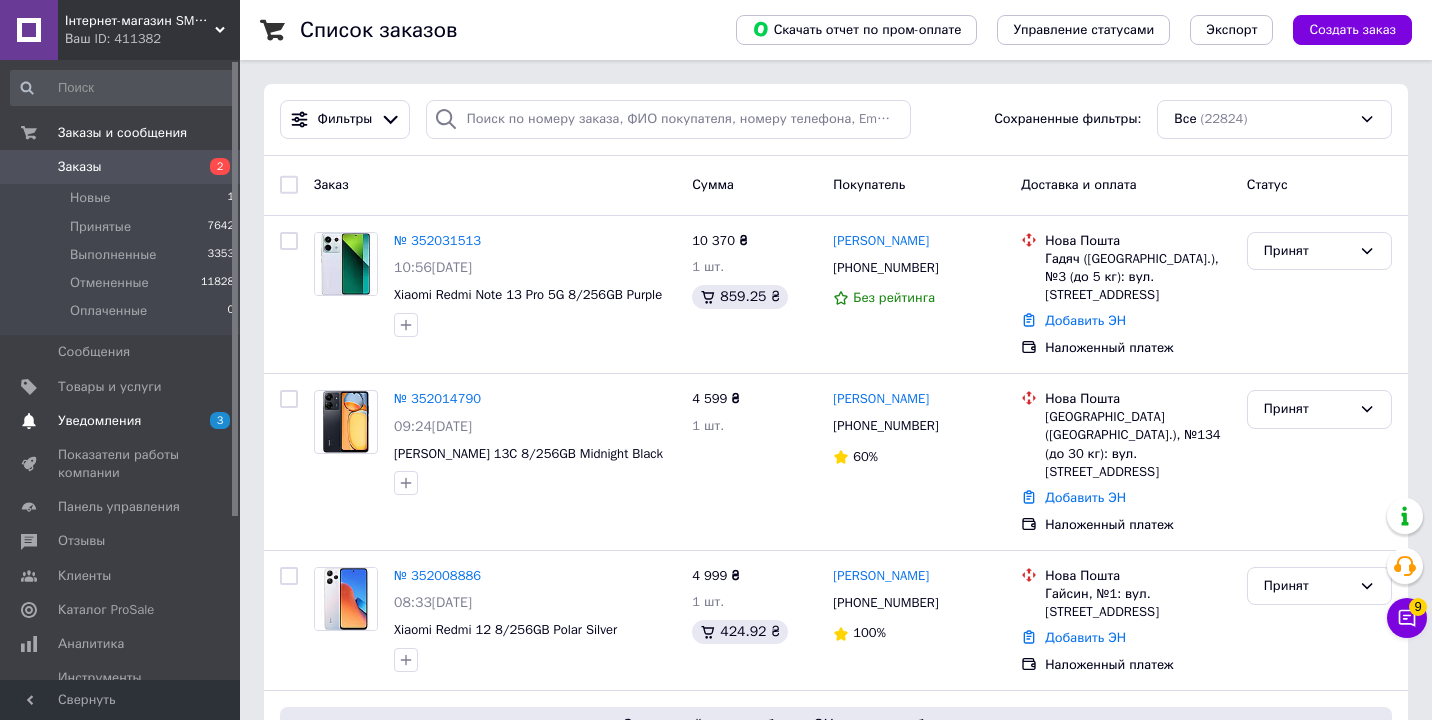 click on "Уведомления" at bounding box center [99, 421] 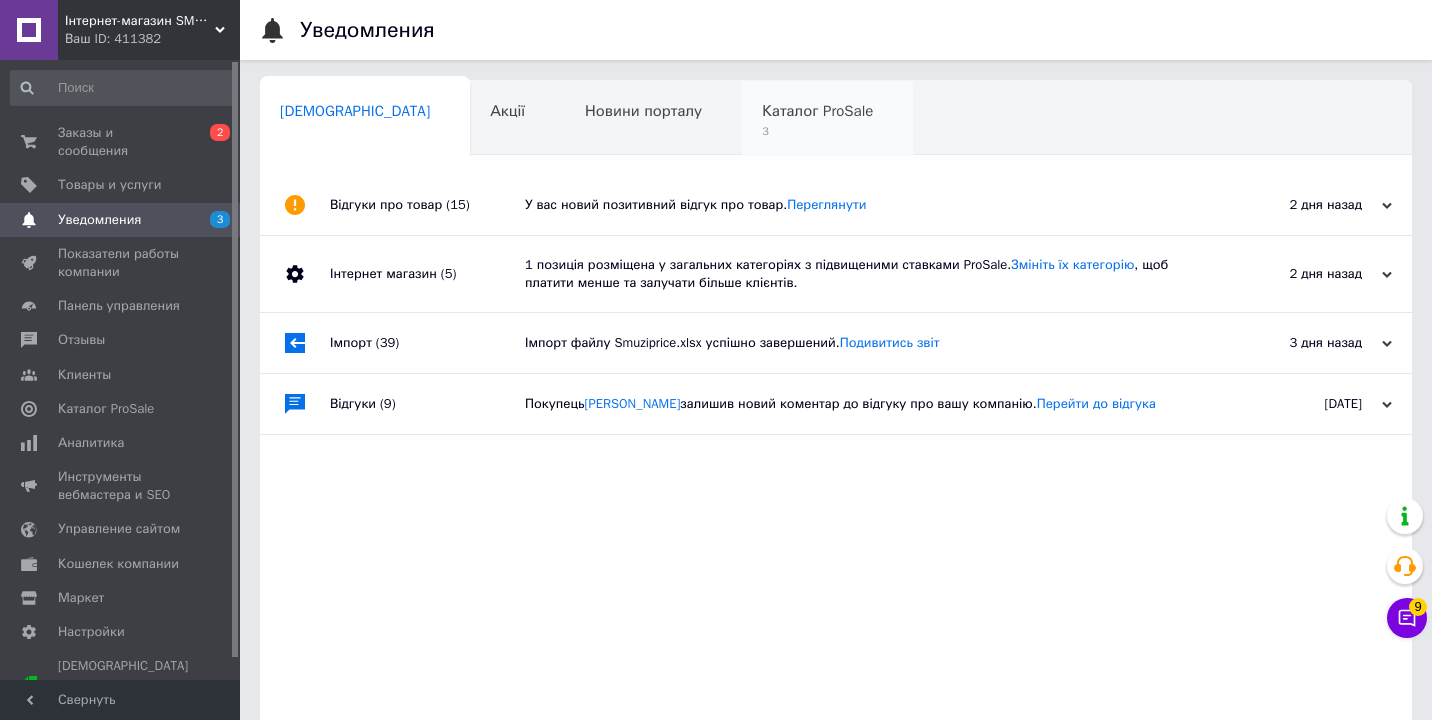 click on "3" at bounding box center [817, 131] 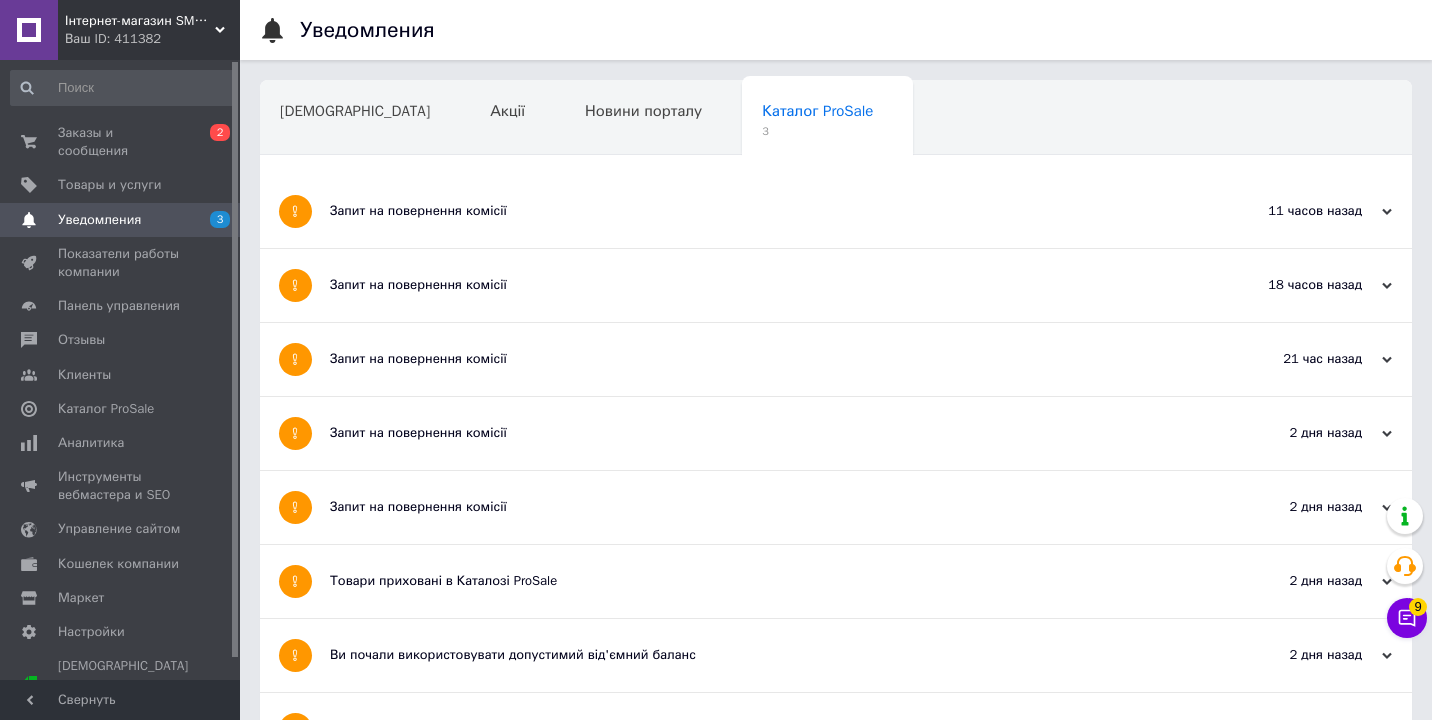 click on "Запит на повернення комісії" at bounding box center [761, 359] 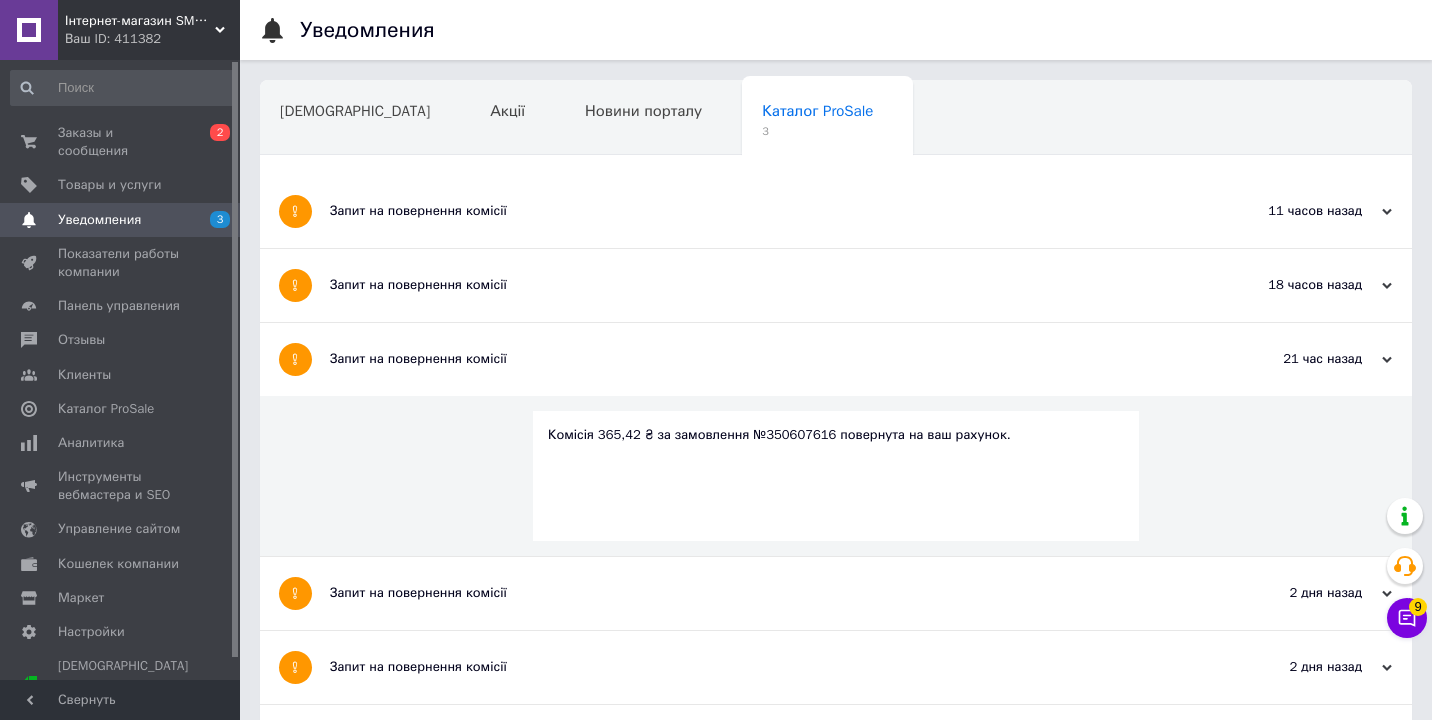 click on "Запит на повернення комісії" at bounding box center [761, 285] 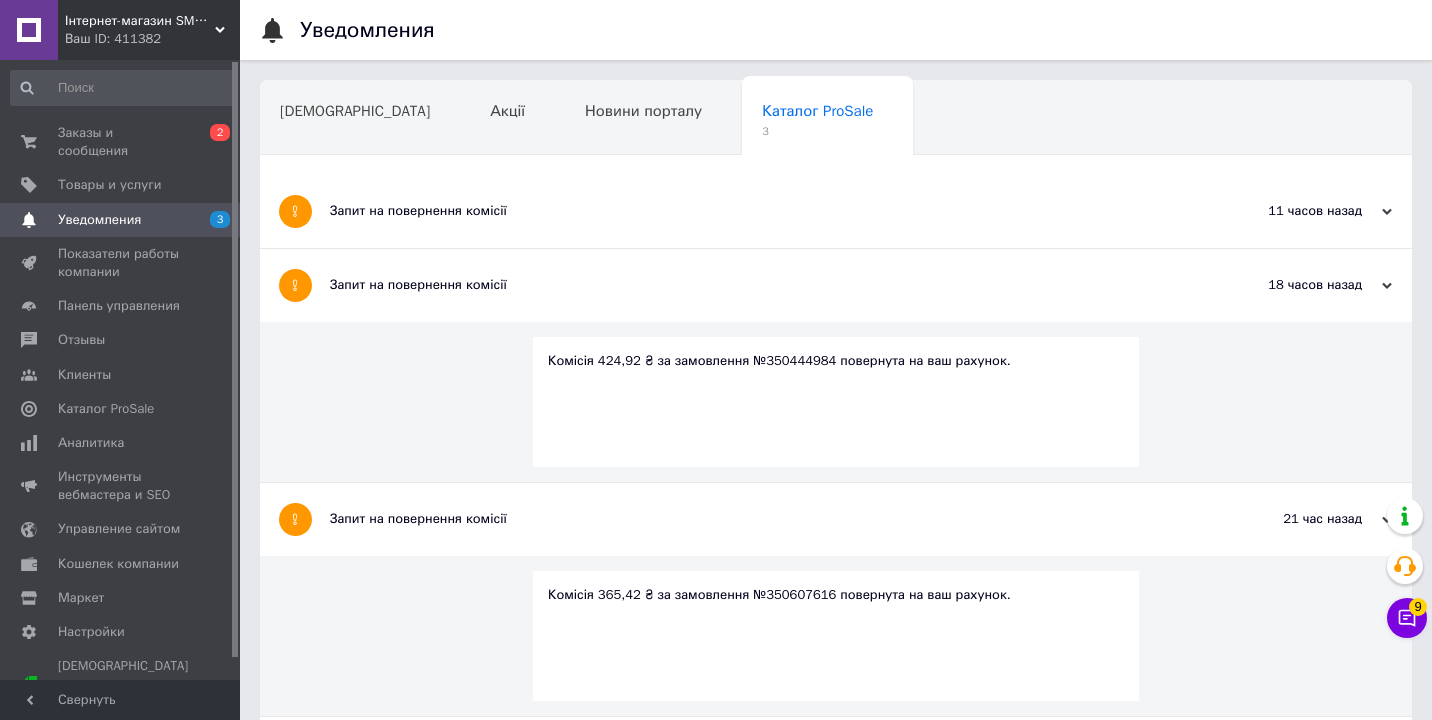 click on "Запит на повернення комісії" at bounding box center [761, 211] 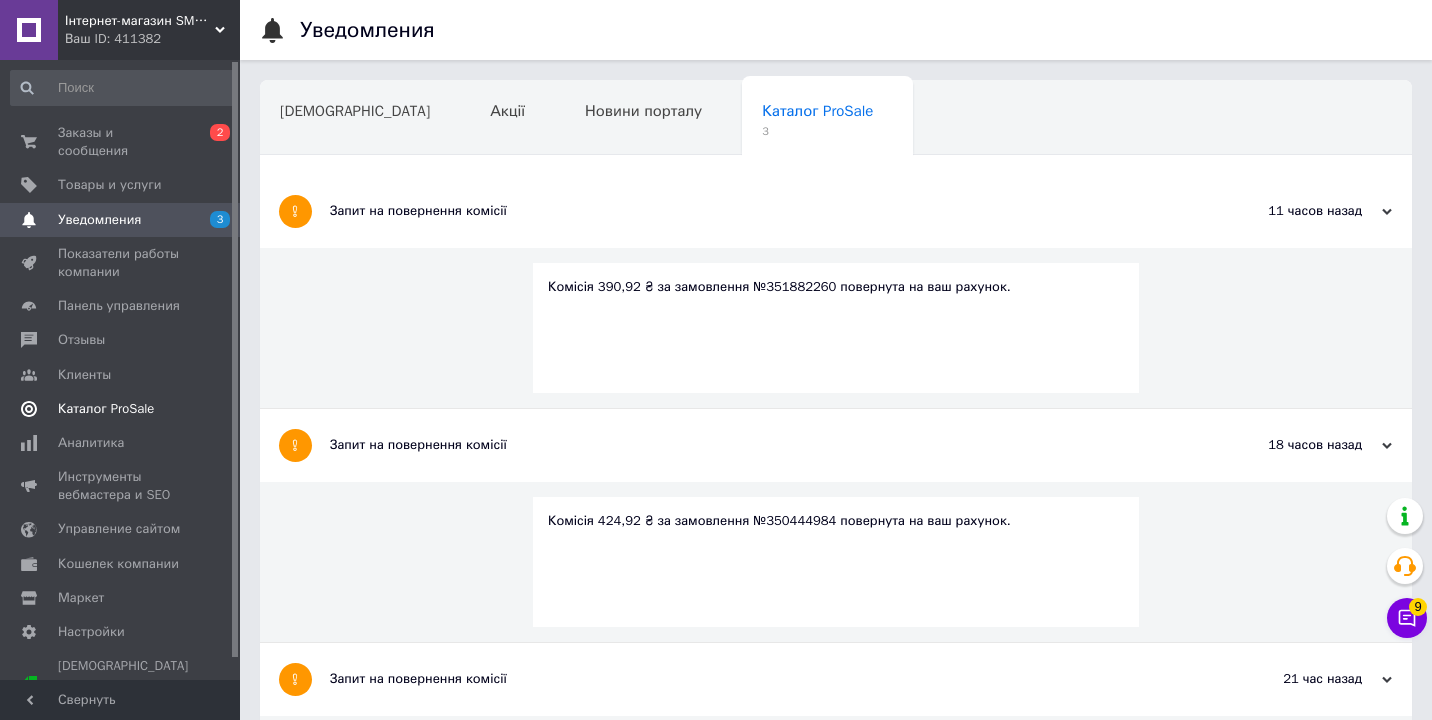 click on "Каталог ProSale" at bounding box center (106, 409) 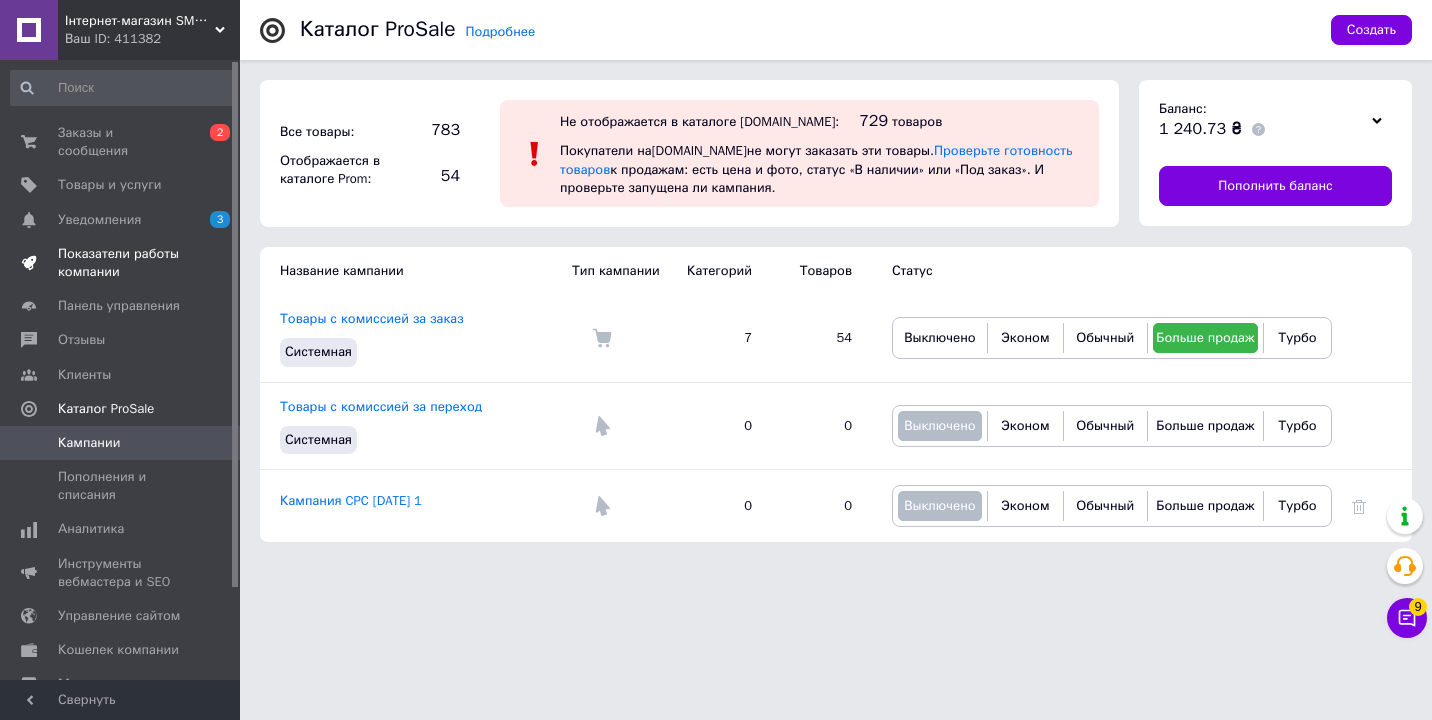 click on "Показатели работы компании" at bounding box center [121, 263] 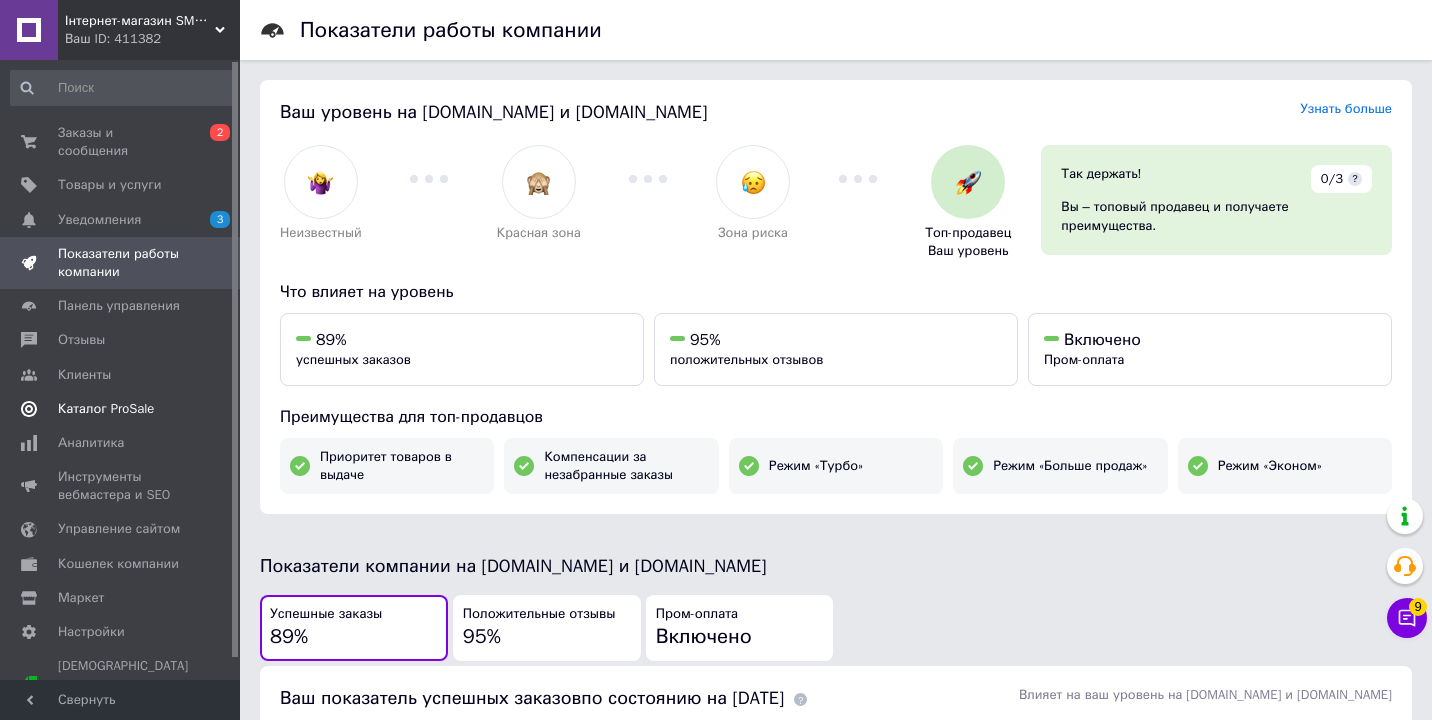 click on "Каталог ProSale" at bounding box center [106, 409] 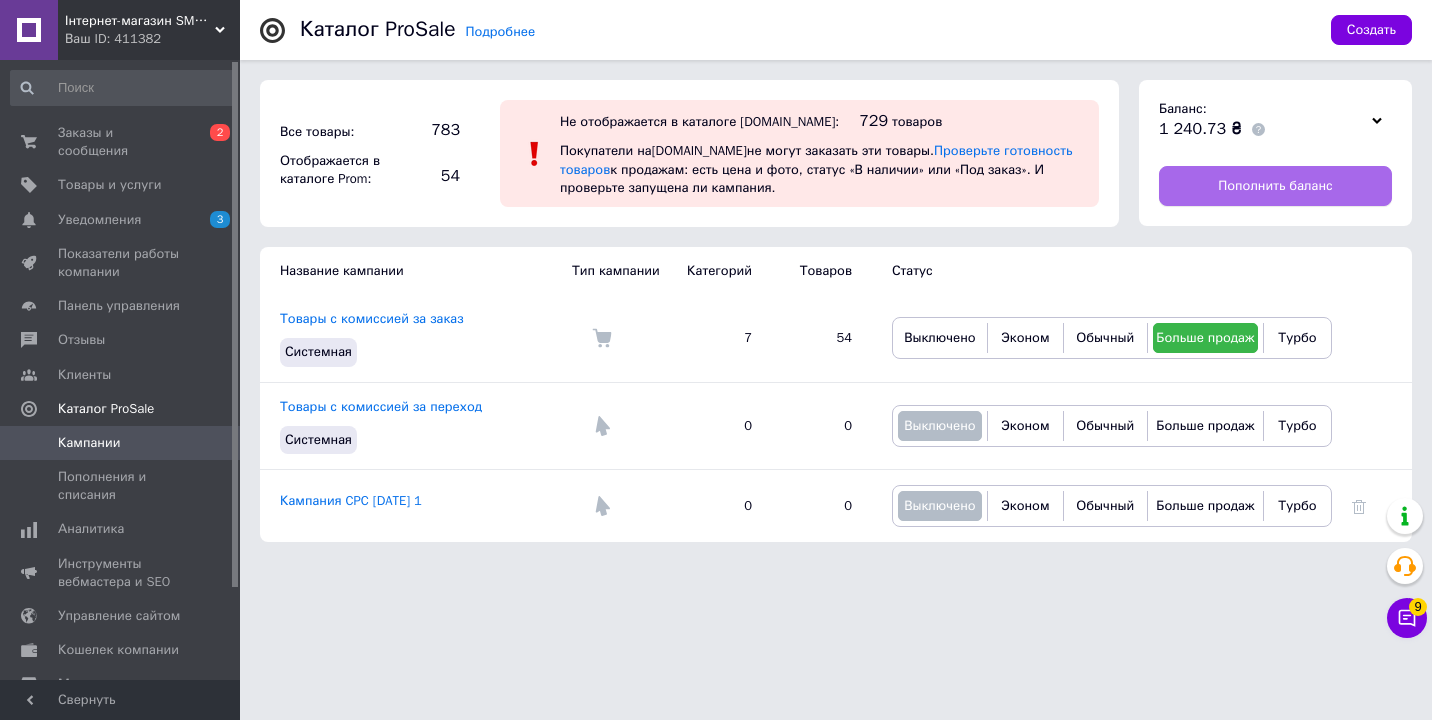 click on "Пополнить баланс" at bounding box center (1275, 186) 